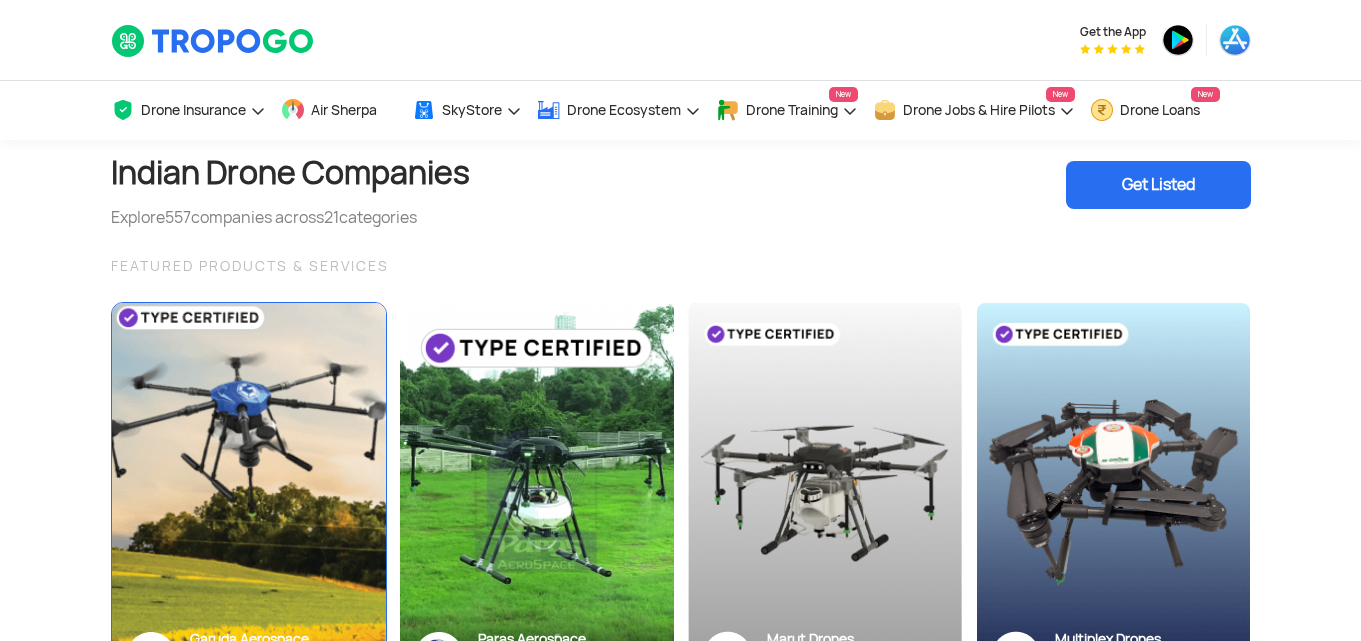 scroll, scrollTop: 0, scrollLeft: 0, axis: both 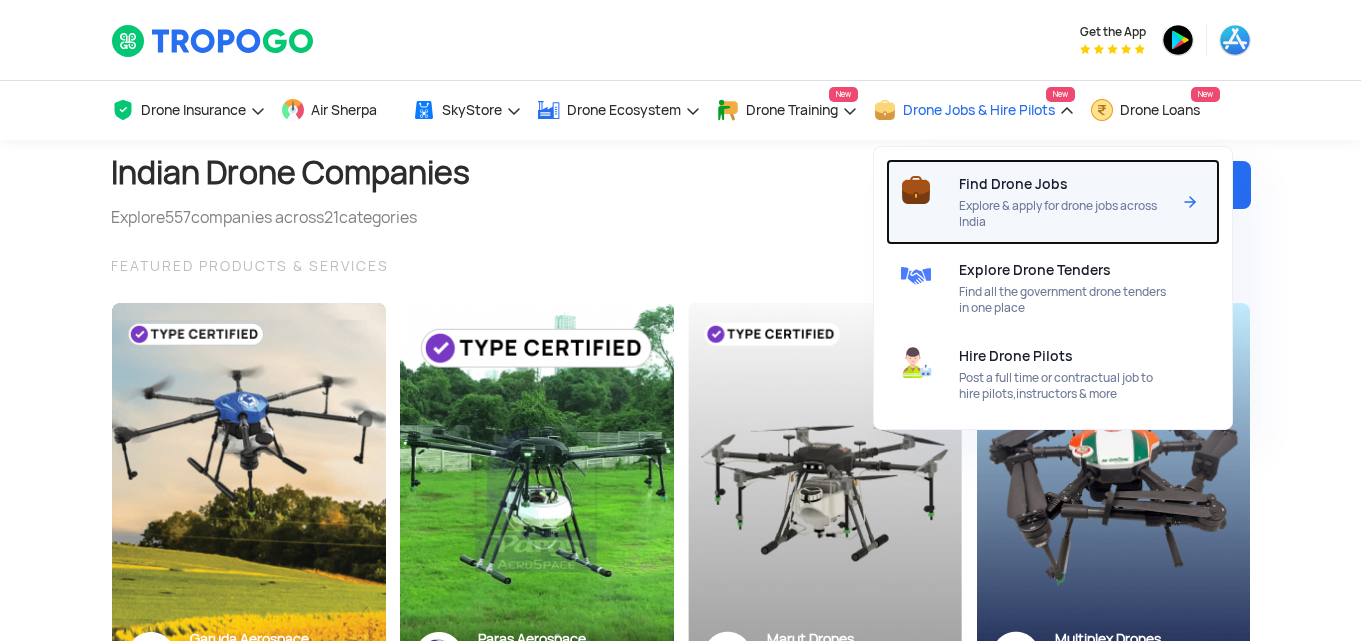click on "Find Drone Jobs" at bounding box center (1013, 184) 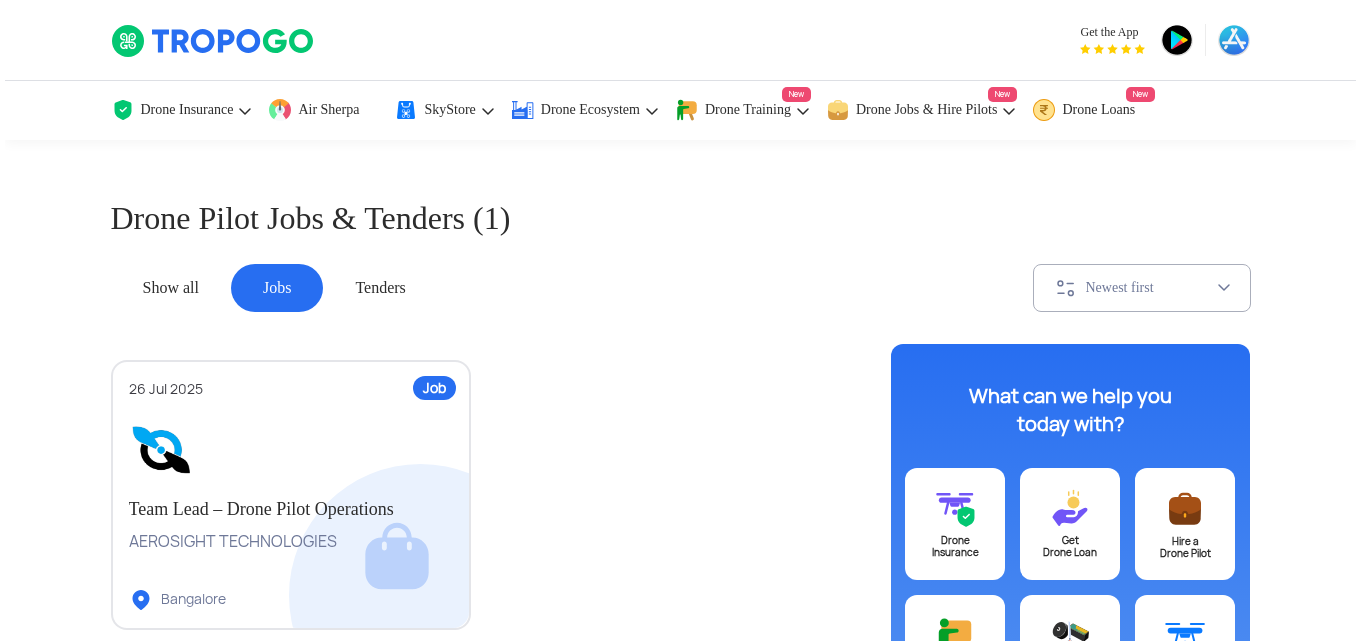 scroll, scrollTop: 0, scrollLeft: 0, axis: both 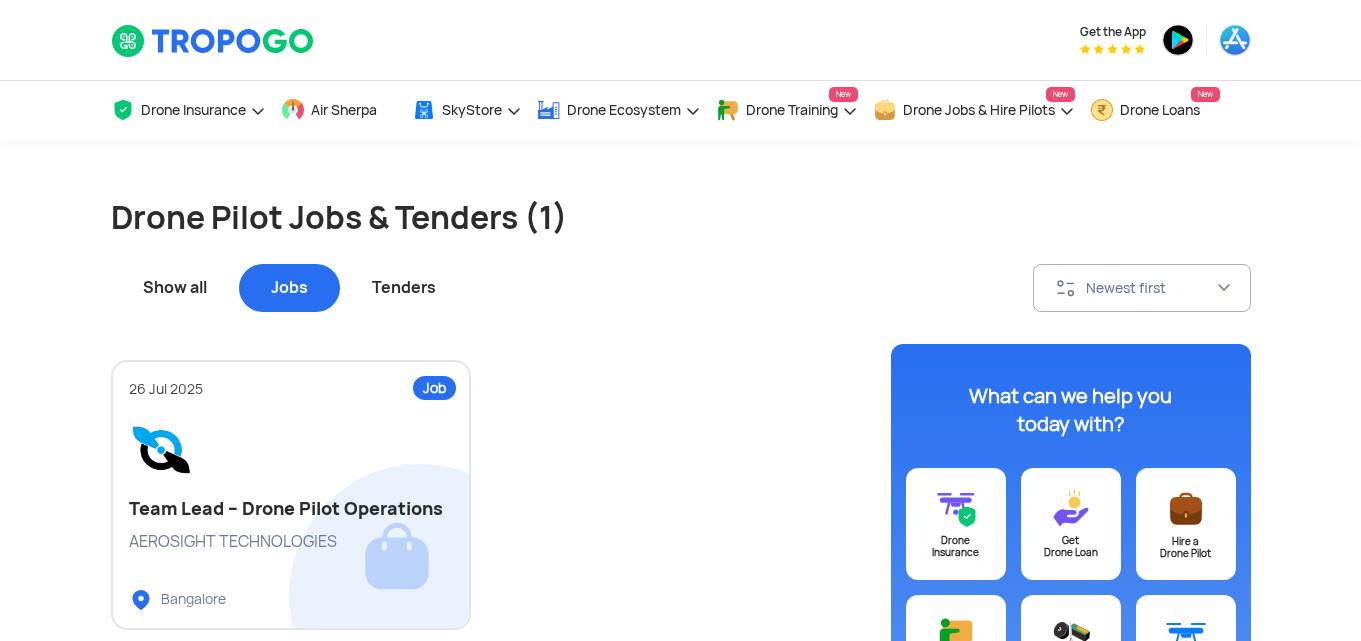 click on "Show all" 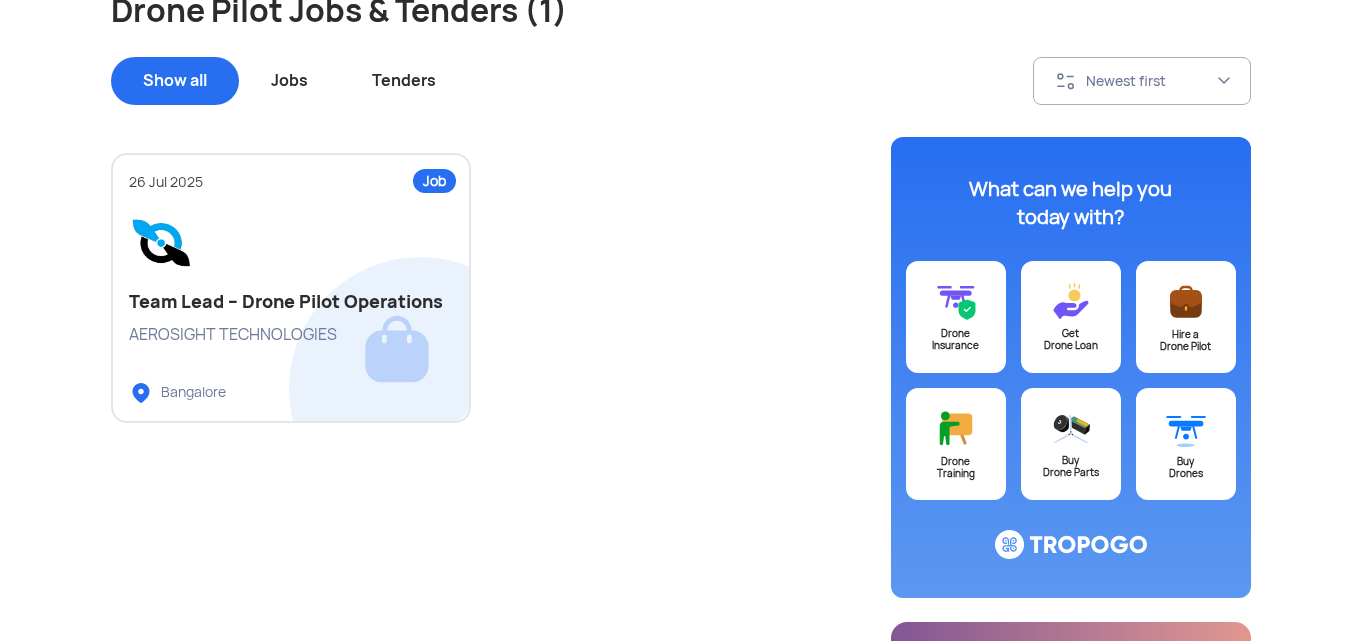 scroll, scrollTop: 200, scrollLeft: 0, axis: vertical 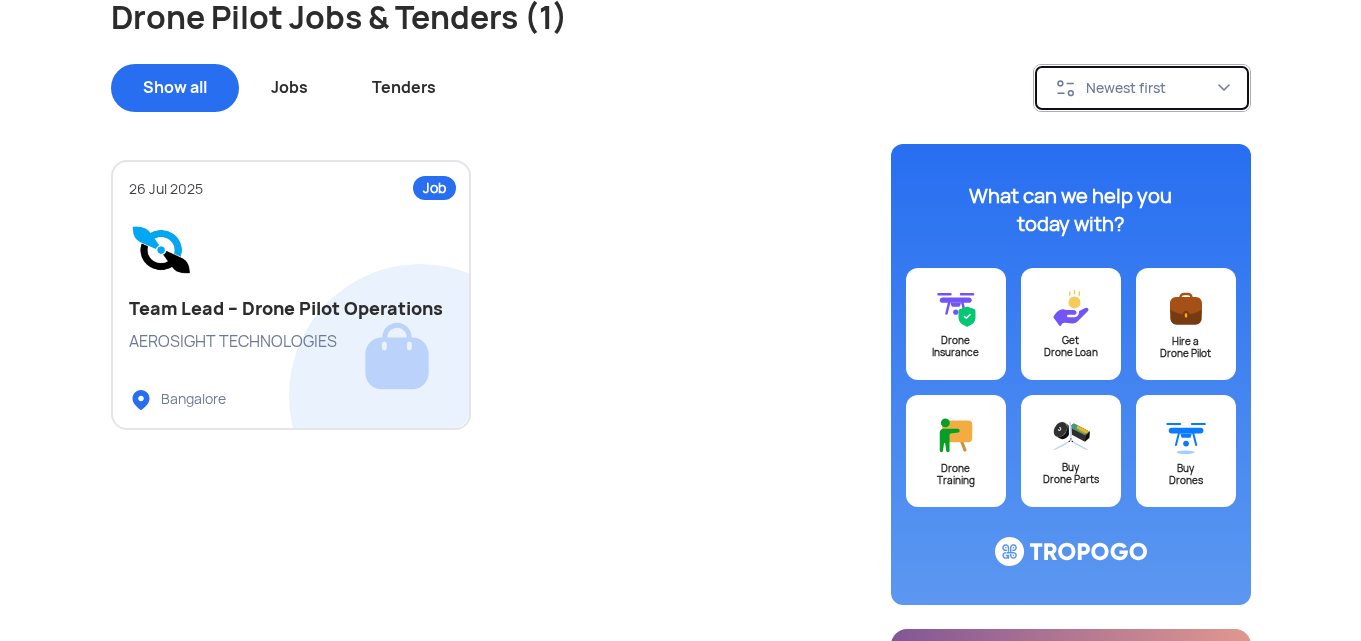 click on "Newest first" at bounding box center [1151, 88] 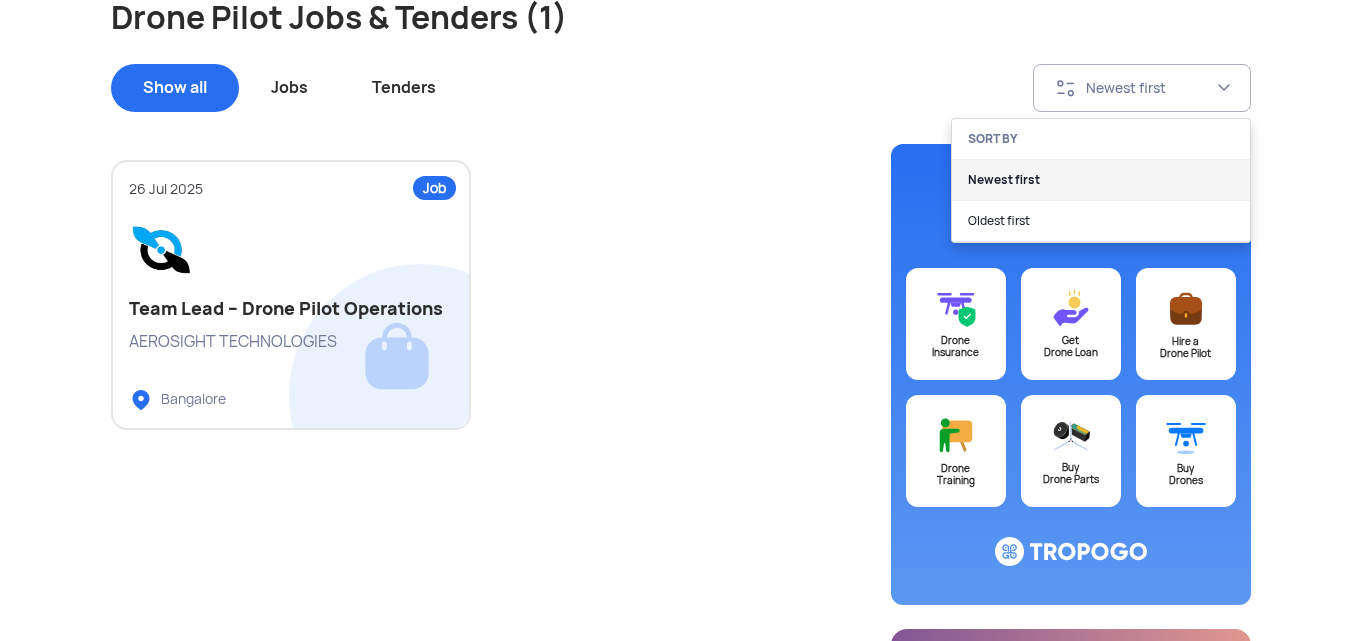 click on "Newest first" 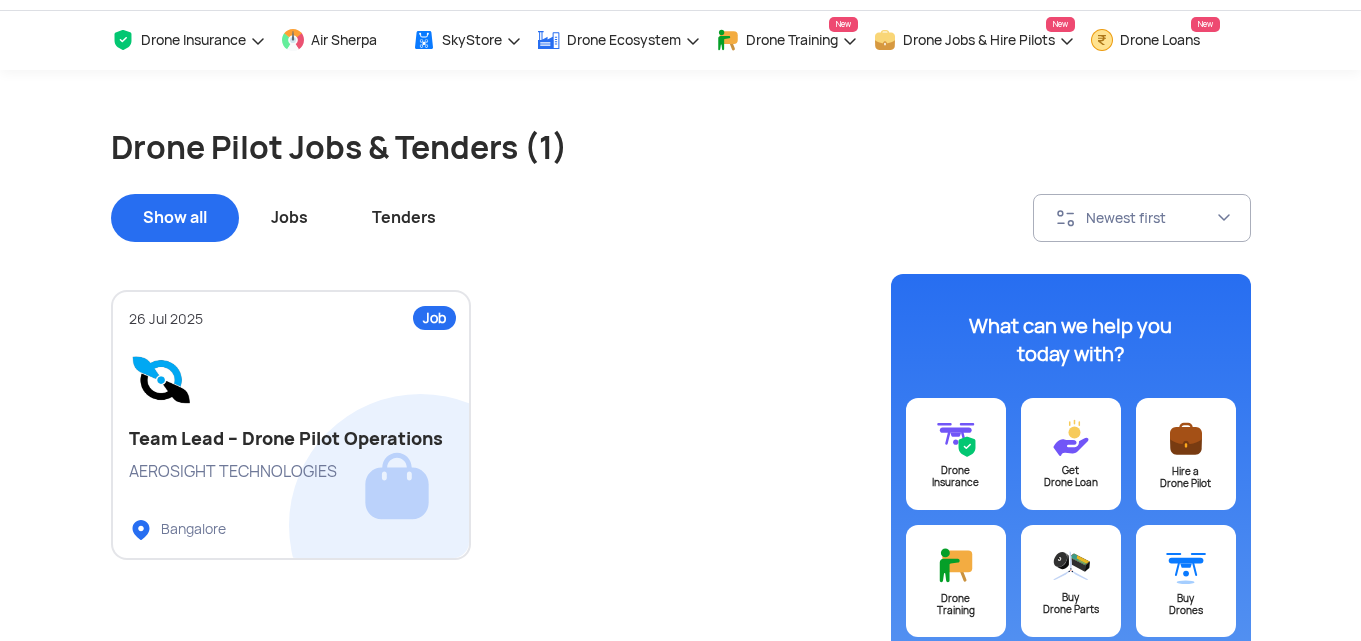 scroll, scrollTop: 200, scrollLeft: 0, axis: vertical 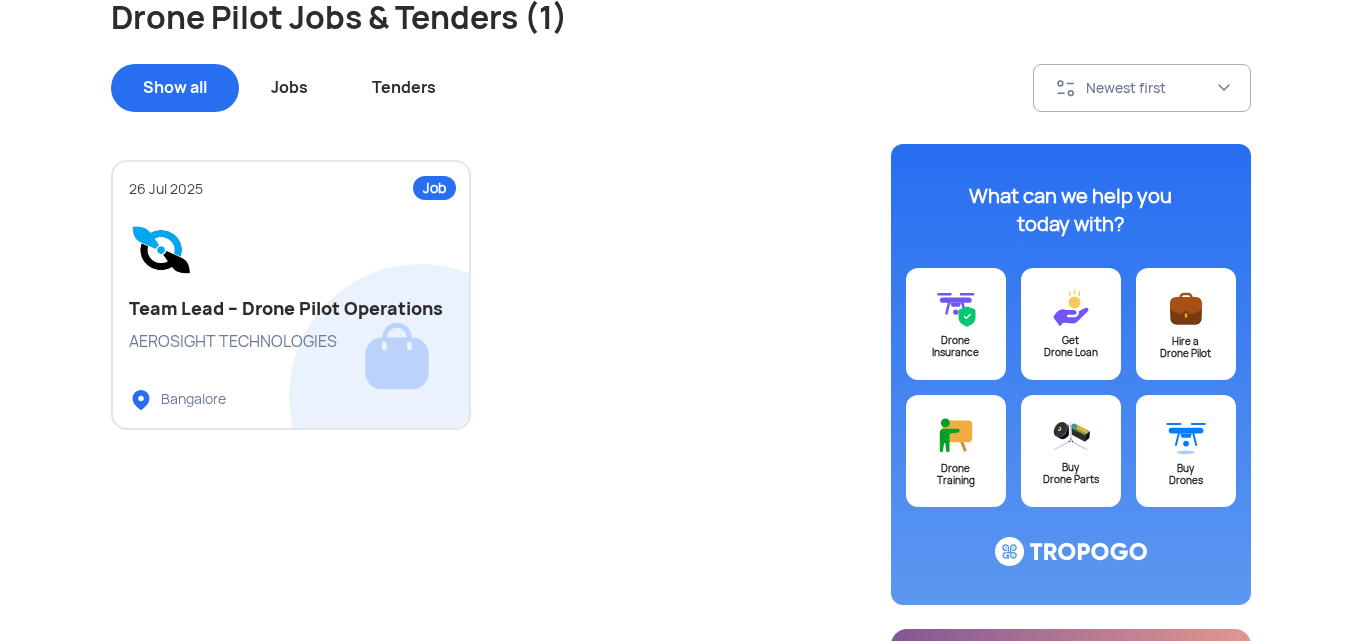 click on "Jobs" 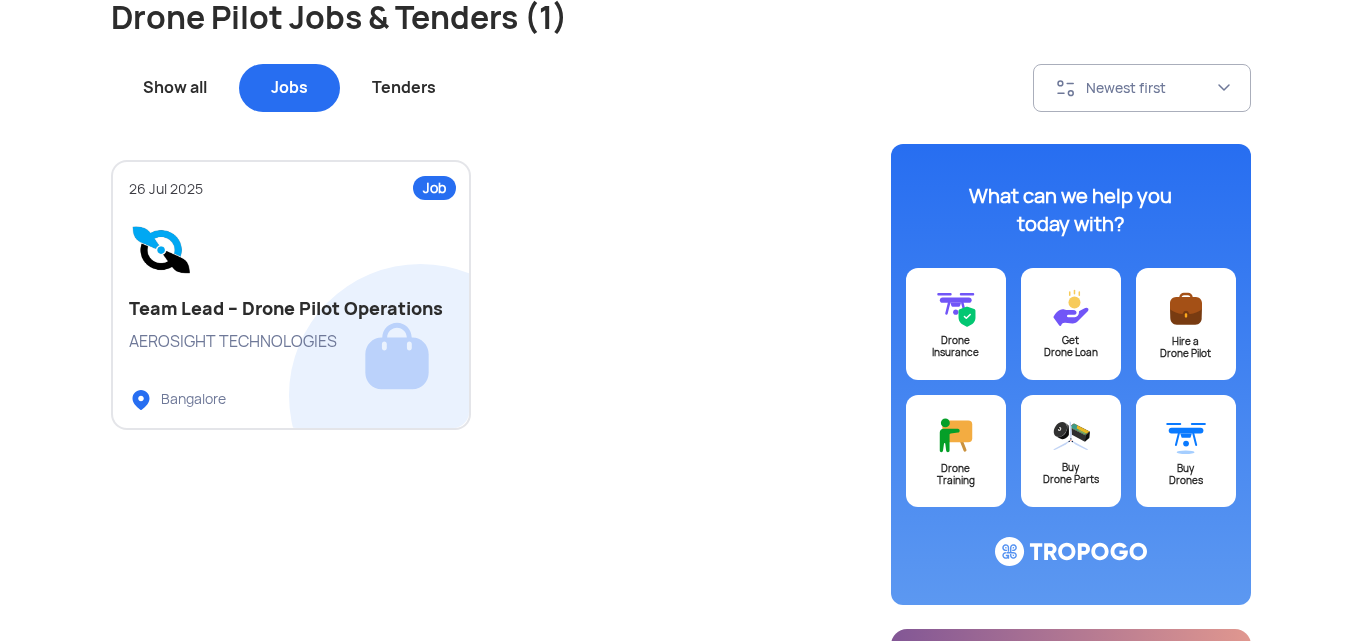 click on "Tenders" 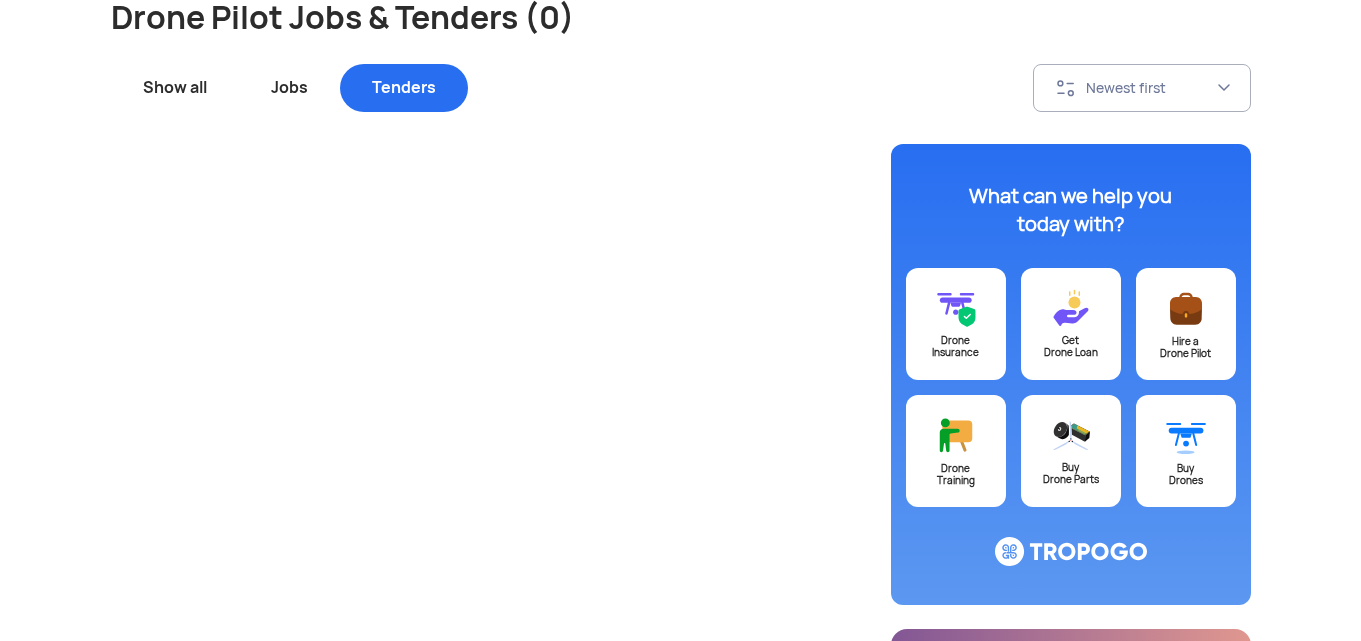 click on "Jobs" 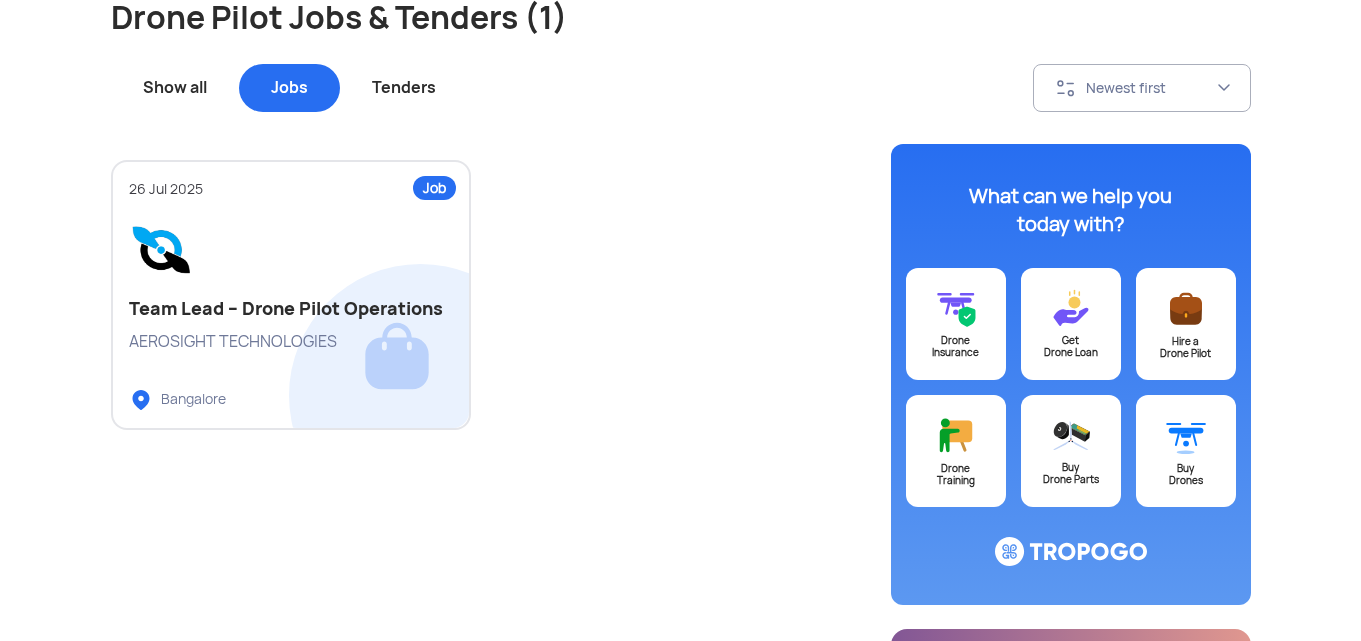 click on "Show all" 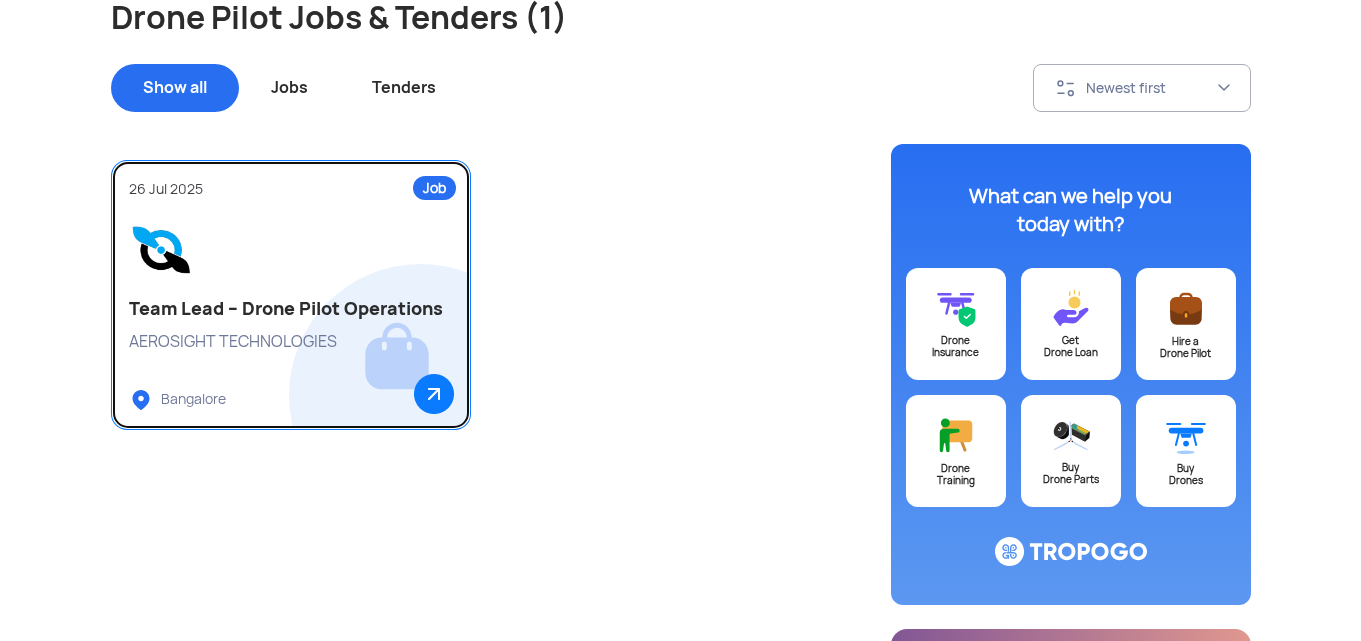 click on "Team Lead – Drone Pilot Operations" at bounding box center [291, 309] 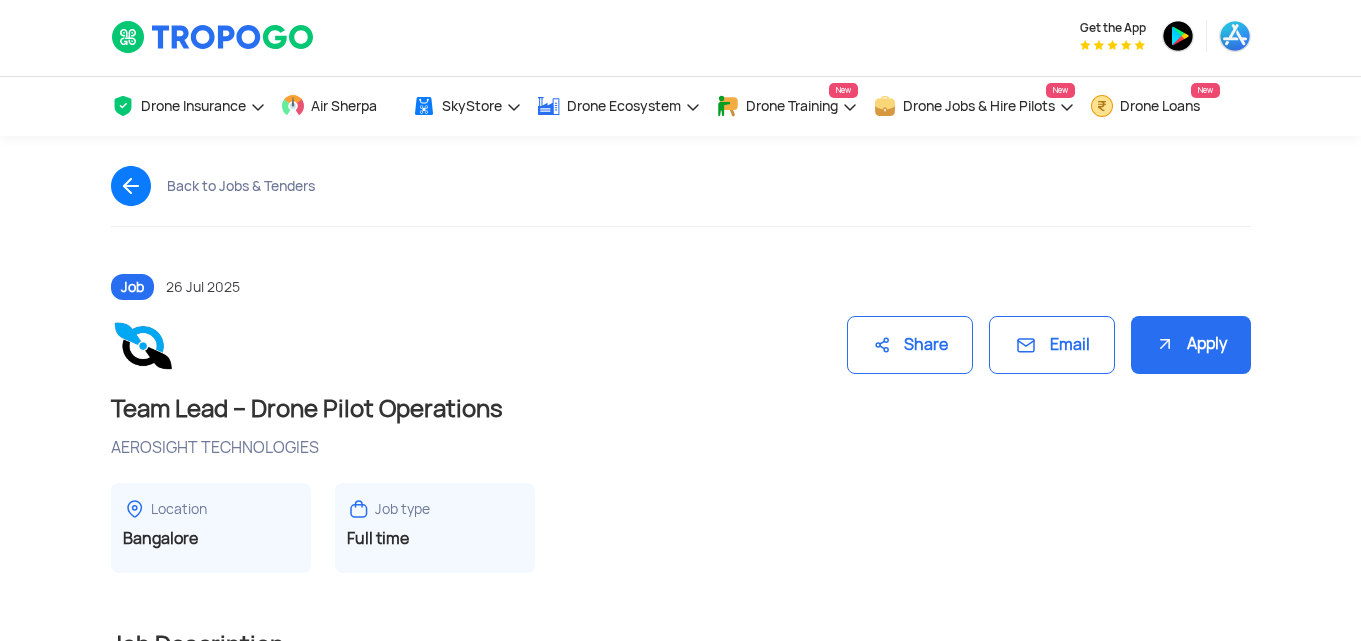 scroll, scrollTop: 0, scrollLeft: 0, axis: both 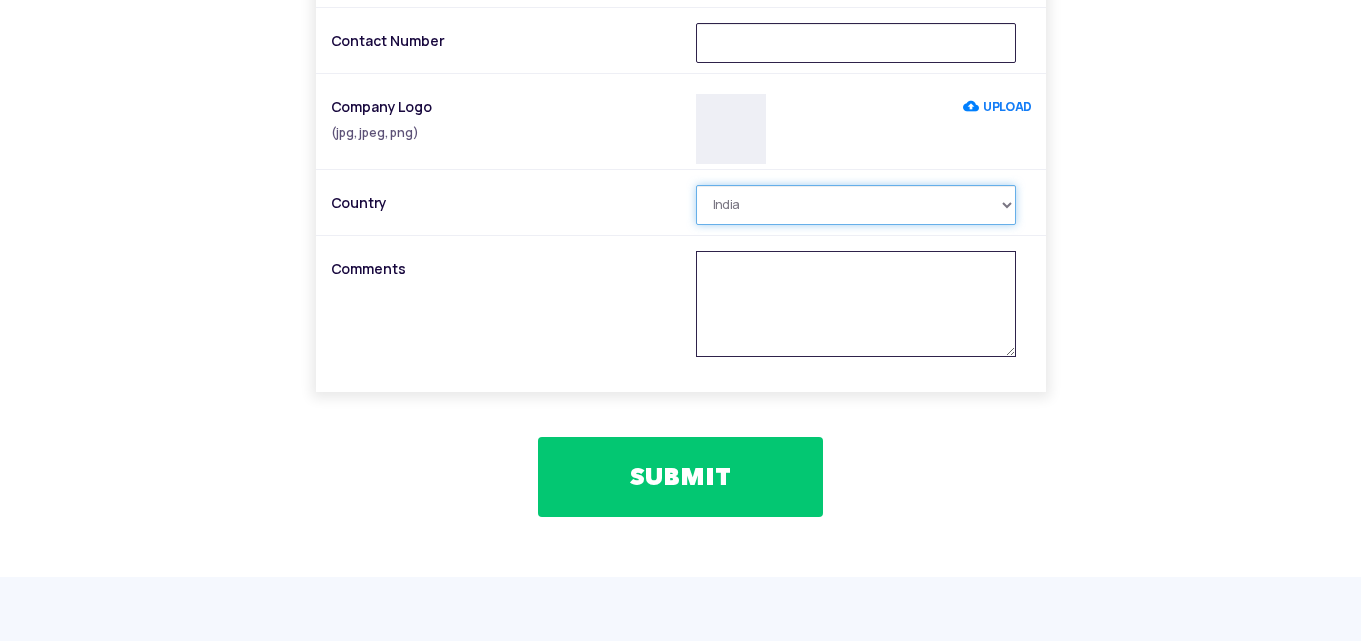 click on "[COUNTRY] Åland Islands Albania Algeria American Samoa AndorrA Angola Anguilla Antarctica Antigua and Barbuda Argentina Armenia Aruba Australia Austria Azerbaijan Bahamas Bahrain Bangladesh Barbados Belarus Belgium Belize Benin Bermuda Bhutan Bolivia Bosnia and Herzegovina Botswana Bouvet Island Brazil British Indian Ocean Territory Brunei Darussalam Bulgaria Burkina Faso Burundi Cambodia Cameroon Canada Cape Verde Cayman Islands Central African Republic Chad Chile China Christmas Island Cocos (Keeling) Islands Colombia Comoros Congo Congo, The Democratic Republic of the Cook Islands Costa Rica Cote D'Ivoire Croatia Cuba Cyprus Czech Republic Denmark Djibouti Dominica Dominican Republic Ecuador Egypt El Salvador Equatorial Guinea Eritrea Estonia Ethiopia Falkland Islands (Malvinas) Faroe Islands Fiji Finland France French Guiana French Polynesia French Southern Territories Gabon Gambia Georgia Germany Ghana Gibraltar Greece Greenland Grenada Guadeloupe Guam Guatemala Guernsey Guinea Guinea-Bissau Guyana" at bounding box center [856, 205] 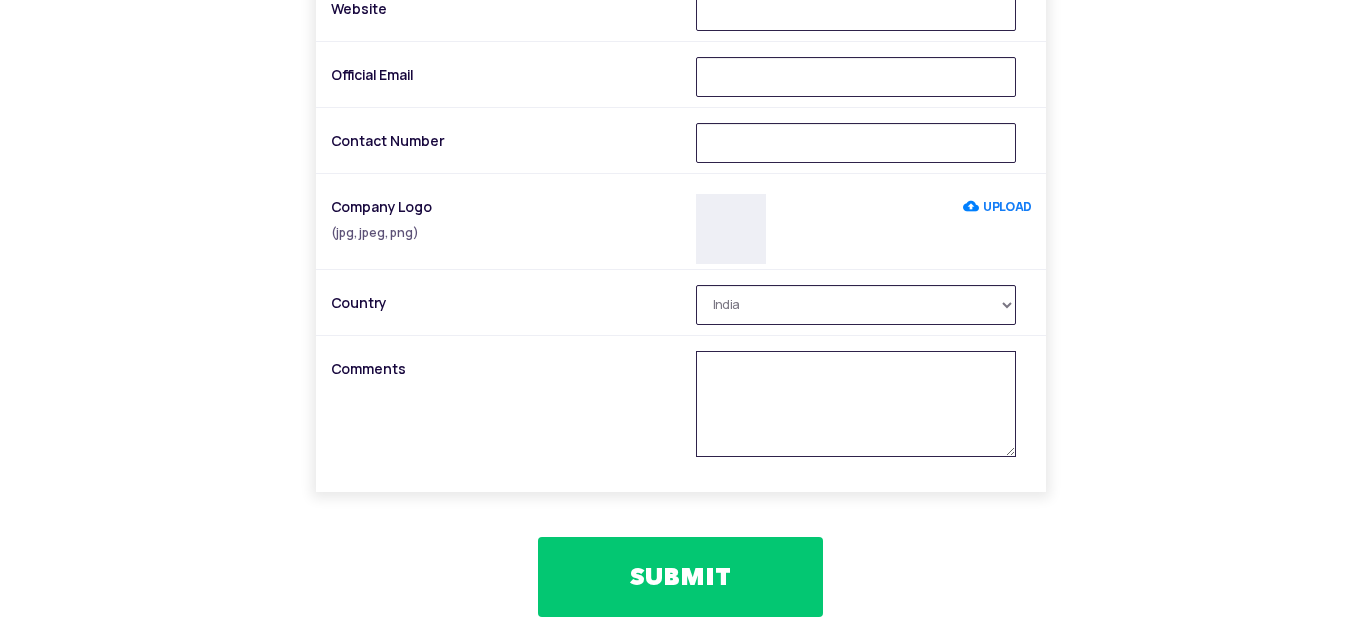 click on "i   Enlist Your Company/Organization Name of Contact Person Company/Organization Name Company Category Website Official Email Contact Number Company Logo (jpg, jpeg, png) UPLOAD  Country [COUNTRY] Åland Islands Albania Algeria American Samoa AndorrA Angola Anguilla Antarctica Antigua and Barbuda Argentina Armenia Aruba Australia Austria Azerbaijan Bahamas Bahrain Bangladesh Barbados Belarus Belgium Belize Benin Bermuda Bhutan Bolivia Bosnia and Herzegovina Botswana Bouvet Island Brazil British Indian Ocean Territory Brunei Darussalam Bulgaria Burkina Faso Burundi Cambodia Cameroon Canada Cape Verde Cayman Islands Central African Republic Chad Chile China Christmas Island Cocos (Keeling) Islands Colombia Comoros Congo Congo, The Democratic Republic of the Cook Islands Costa Rica Cote D'Ivoire Croatia Cuba Cyprus Czech Republic Denmark Djibouti Dominica Dominican Republic Ecuador Egypt El Salvador Equatorial Guinea Eritrea Estonia Ethiopia Falkland Islands (Malvinas) Faroe Islands Fiji Finland France Gabon" at bounding box center [681, 167] 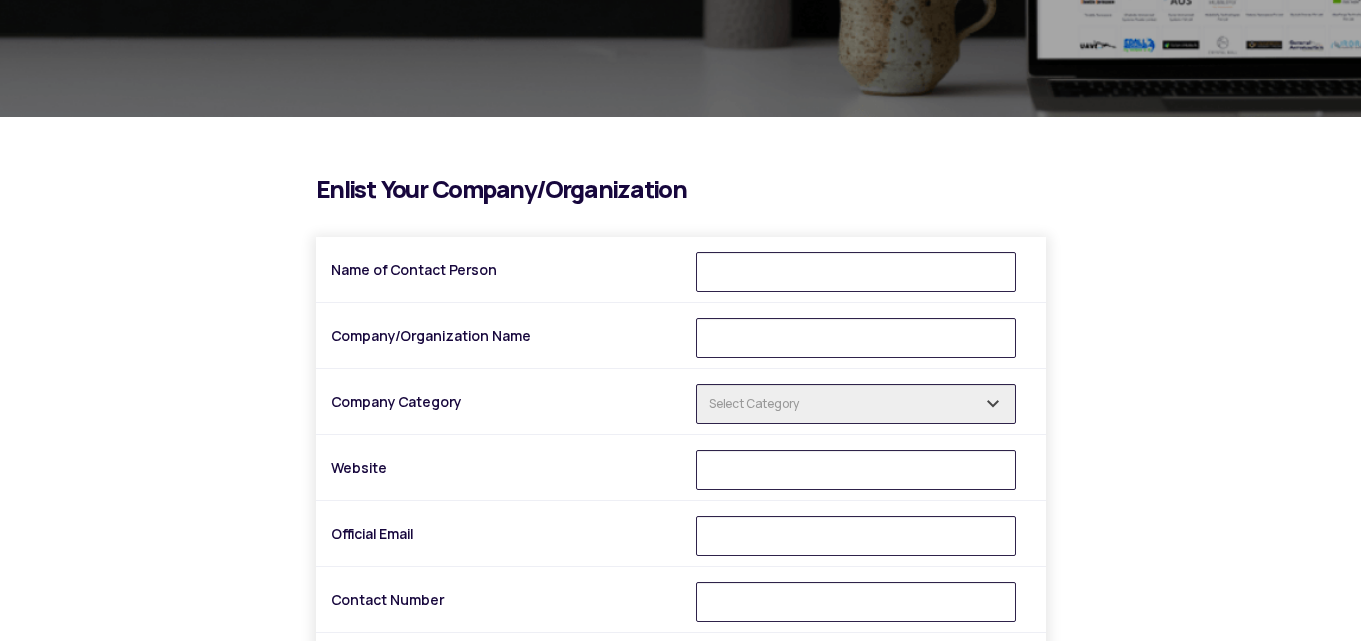 scroll, scrollTop: 100, scrollLeft: 0, axis: vertical 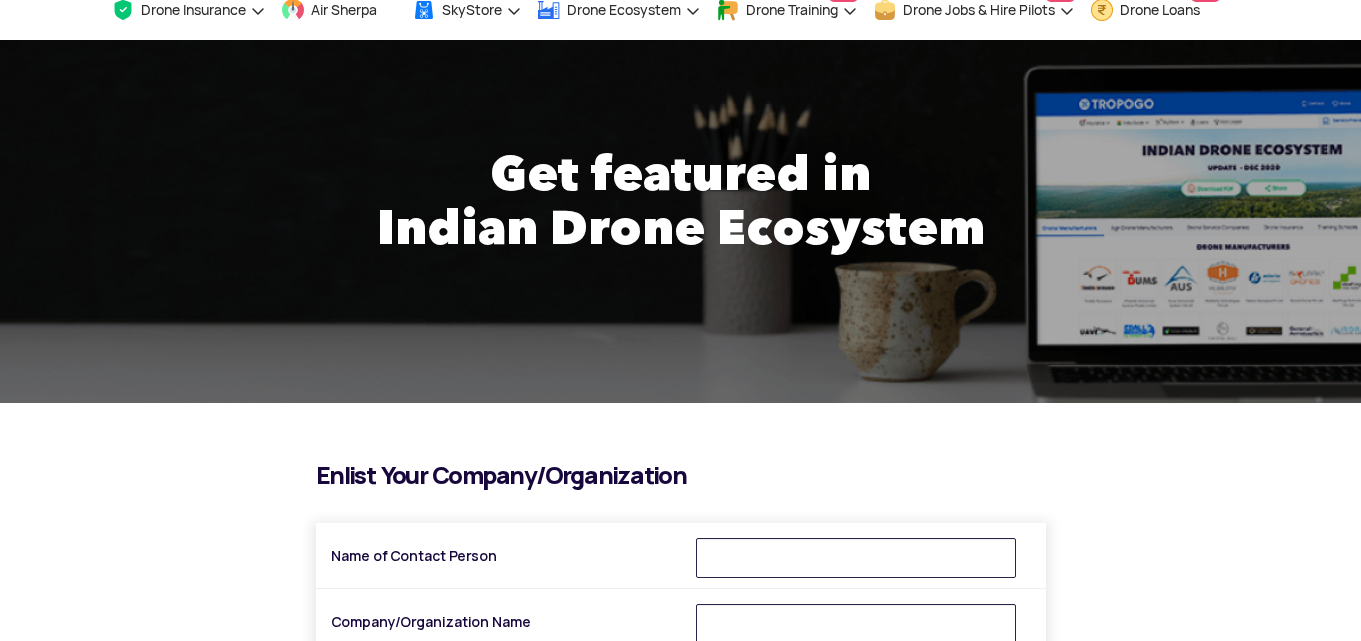 click on "i   Enlist Your Company/Organization Name of Contact Person Company/Organization Name Company Category Website Official Email Contact Number Company Logo (jpg, jpeg, png) UPLOAD  Country Afghanistan Åland Islands Albania Algeria American Samoa AndorrA Angola Anguilla Antarctica Antigua and Barbuda Argentina Armenia Aruba Australia Austria Azerbaijan Bahamas Bahrain Bangladesh Barbados Belarus Belgium Belize Benin Bermuda Bhutan Bolivia Bosnia and Herzegovina Botswana Bouvet Island Brazil British Indian Ocean Territory Brunei Darussalam Bulgaria Burkina Faso Burundi Cambodia Cameroon Canada Cape Verde Cayman Islands Central African Republic Chad Chile China Christmas Island Cocos (Keeling) Islands Colombia Comoros Congo Congo, The Democratic Republic of the Cook Islands Costa Rica Cote D'Ivoire Croatia Cuba Cyprus Czech Republic Denmark Djibouti Dominica Dominican Republic Ecuador Egypt El Salvador Equatorial Guinea Eritrea Estonia Ethiopia Falkland Islands (Malvinas) Faroe Islands Fiji Finland France Gabon" at bounding box center (680, 912) 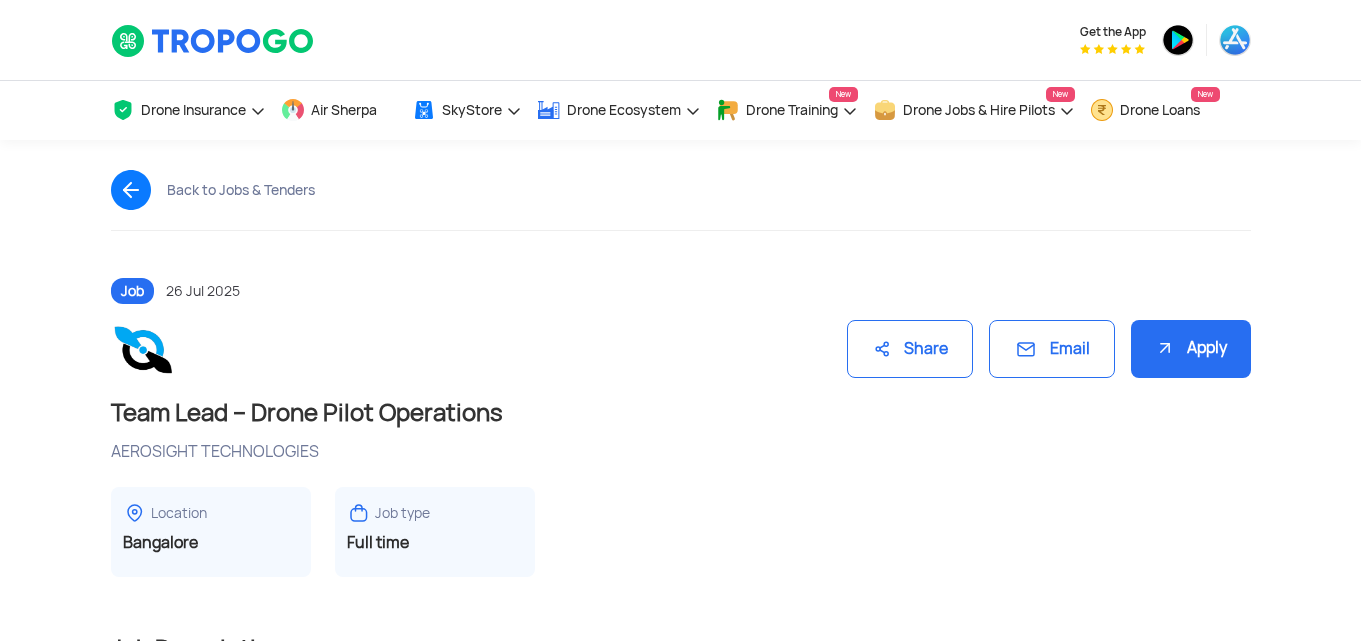 scroll, scrollTop: 0, scrollLeft: 0, axis: both 